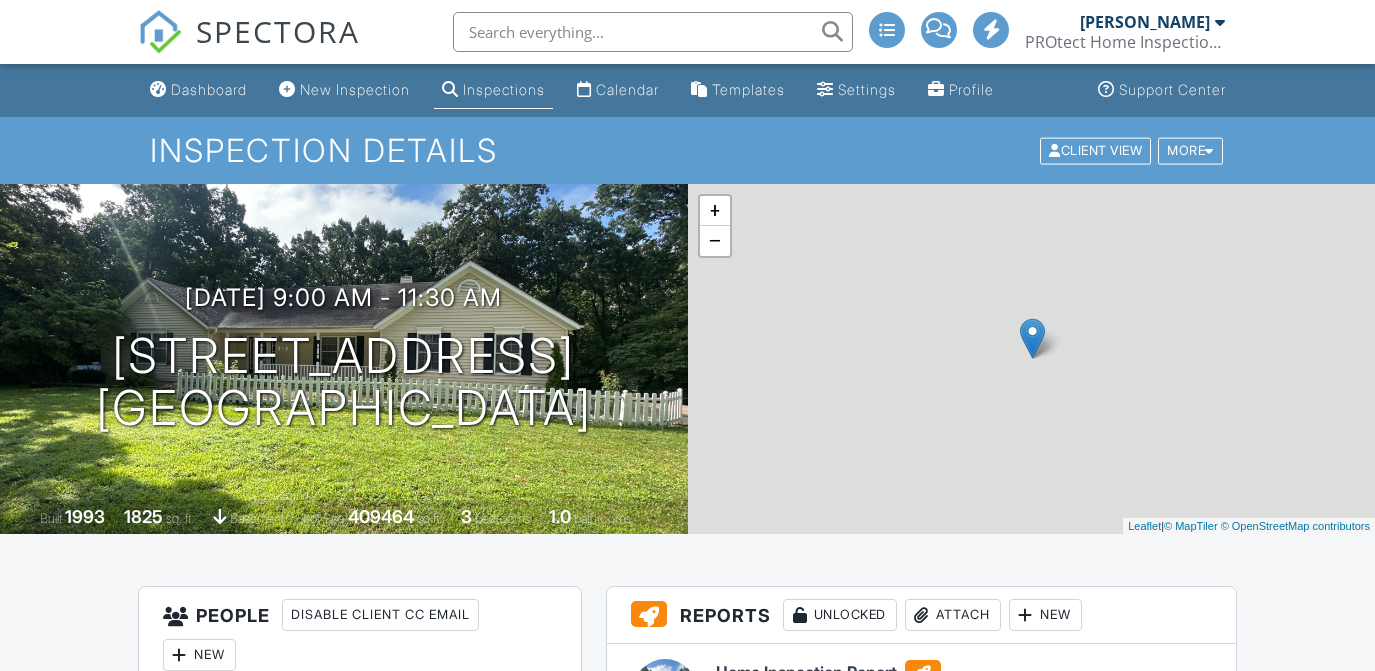 scroll, scrollTop: 512, scrollLeft: 0, axis: vertical 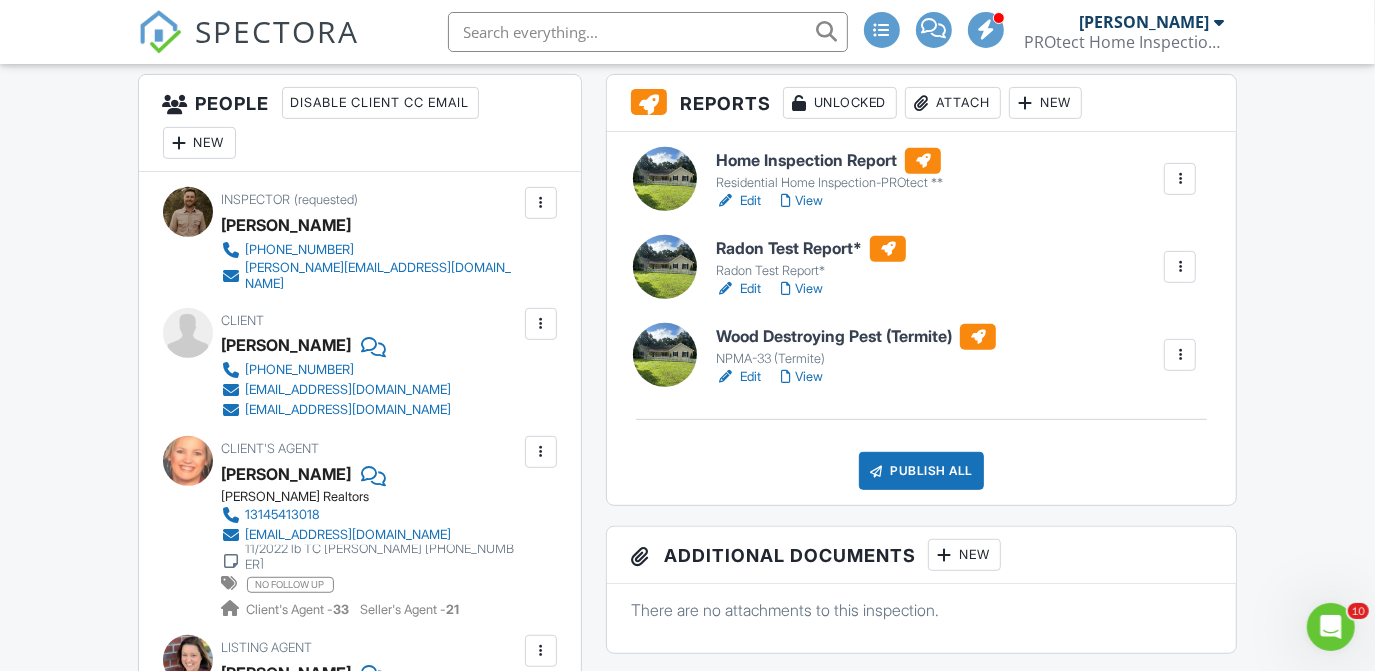 click at bounding box center [1180, 267] 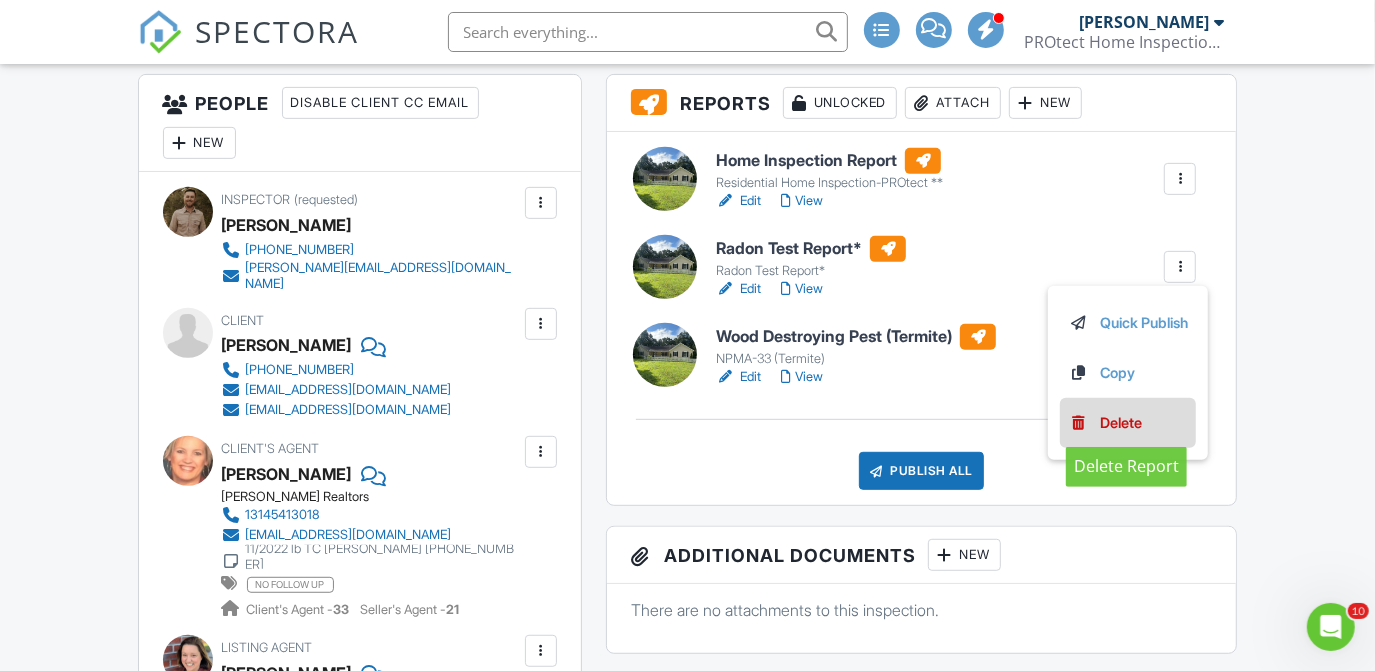 click on "Delete" at bounding box center (1121, 423) 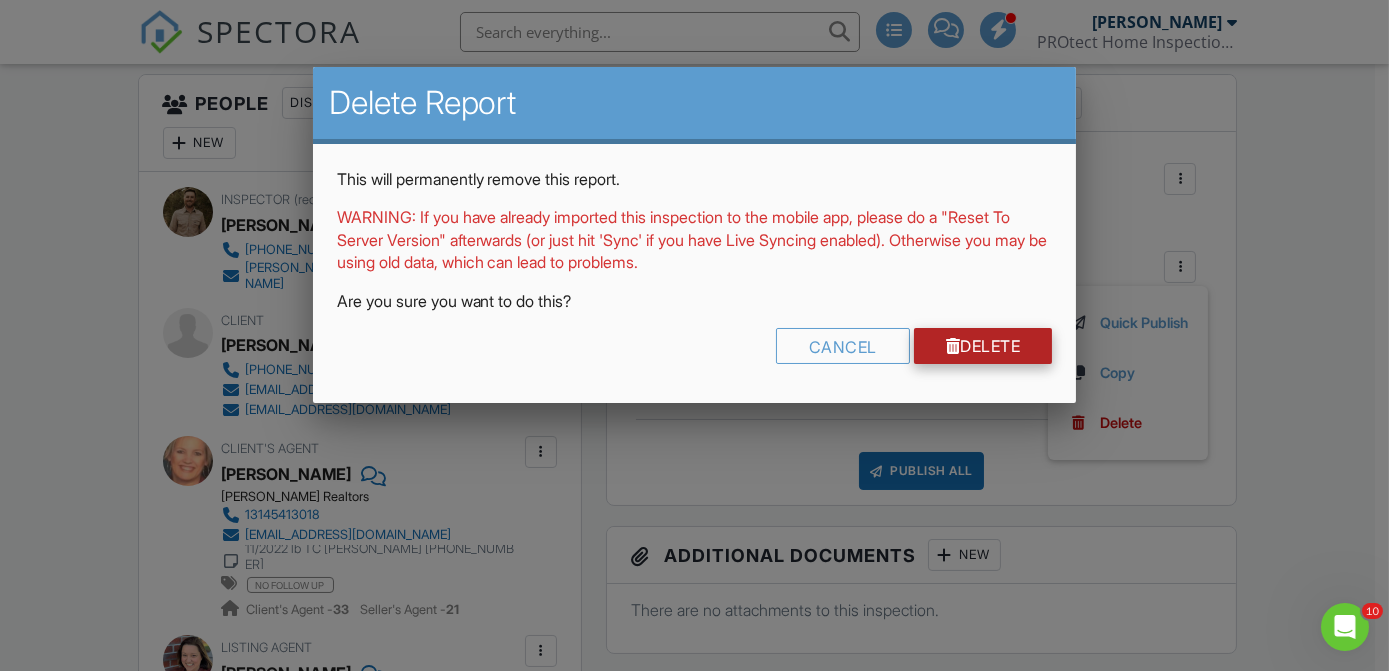 click on "Delete" at bounding box center (983, 346) 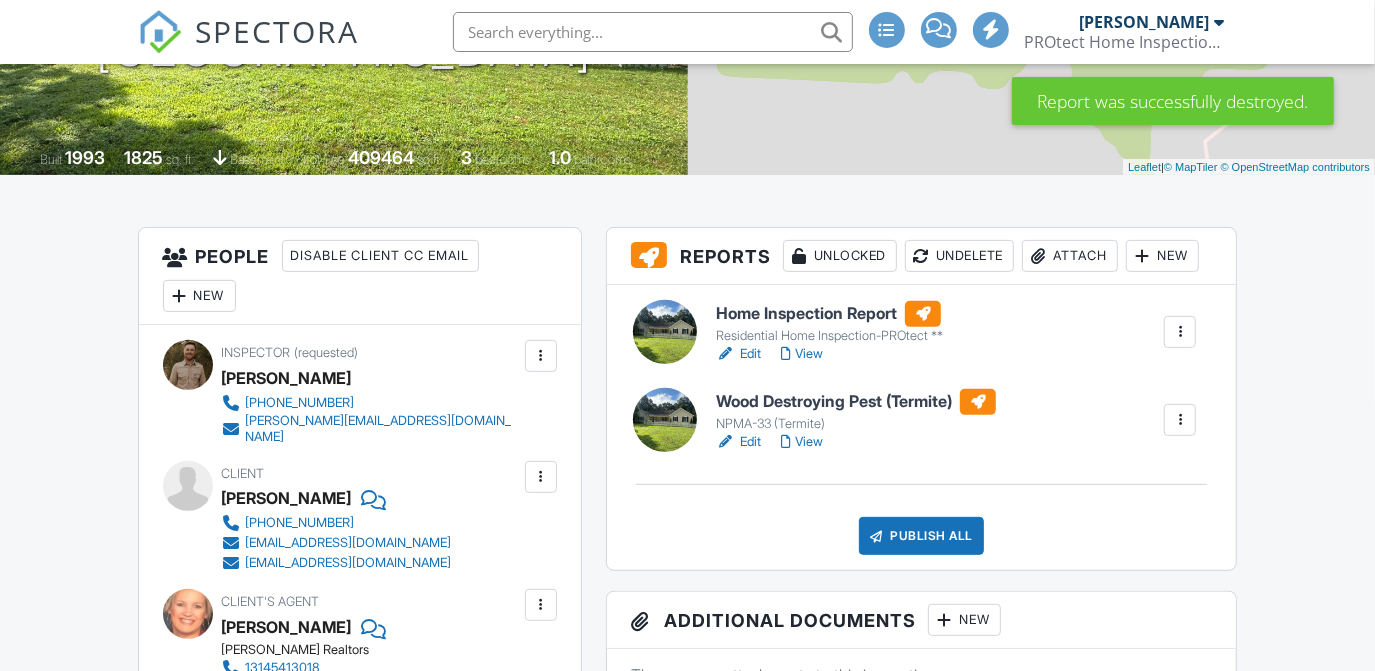 scroll, scrollTop: 359, scrollLeft: 0, axis: vertical 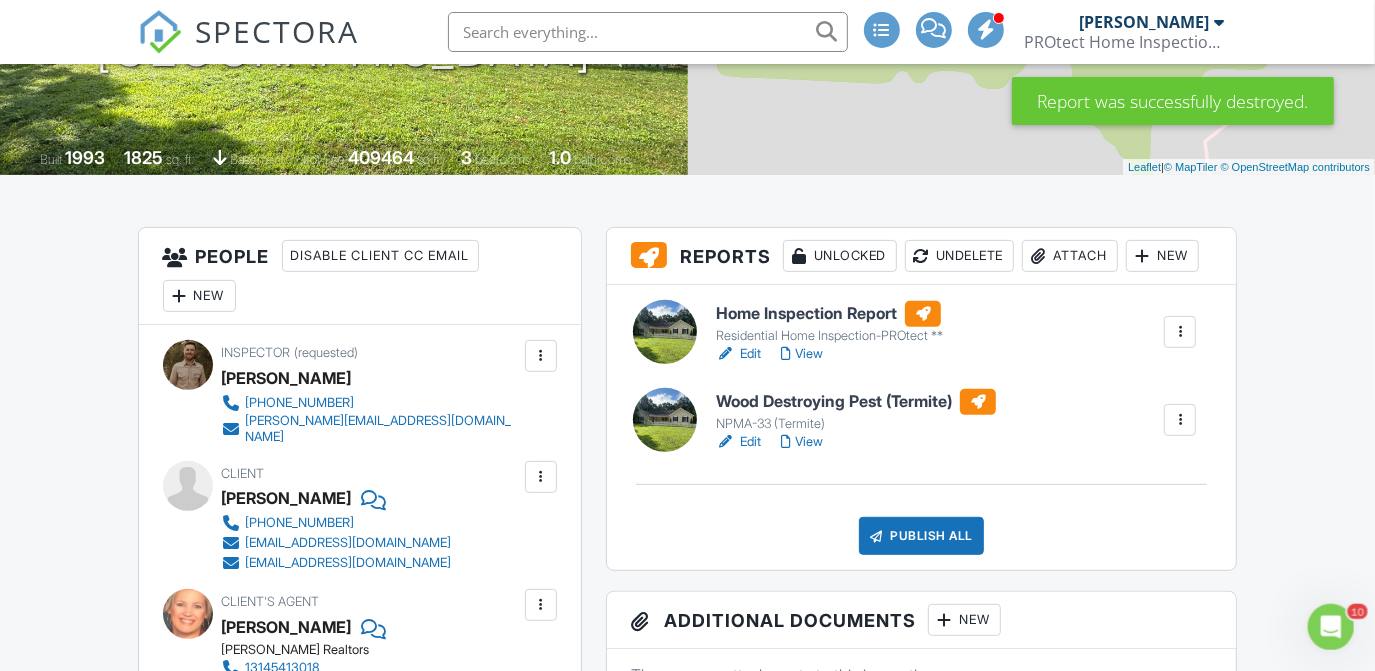 click on "View" at bounding box center [802, 354] 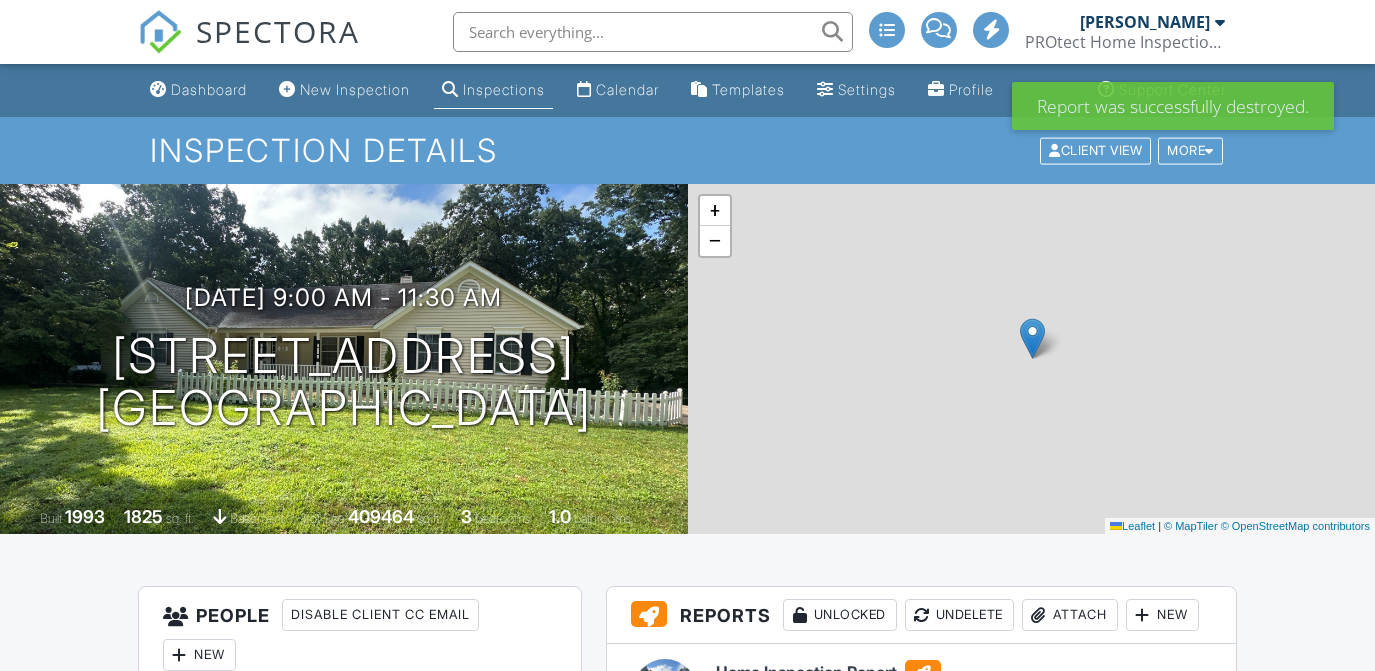 click on "View" at bounding box center [802, 713] 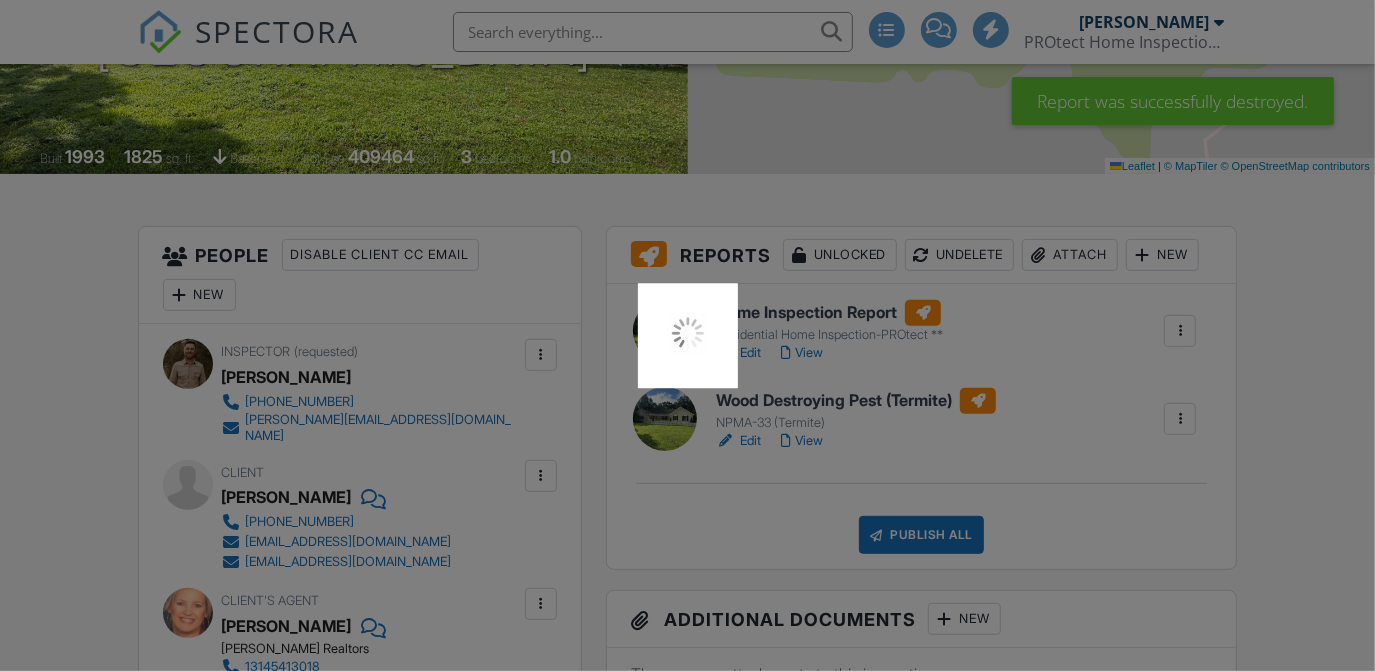 scroll, scrollTop: 360, scrollLeft: 0, axis: vertical 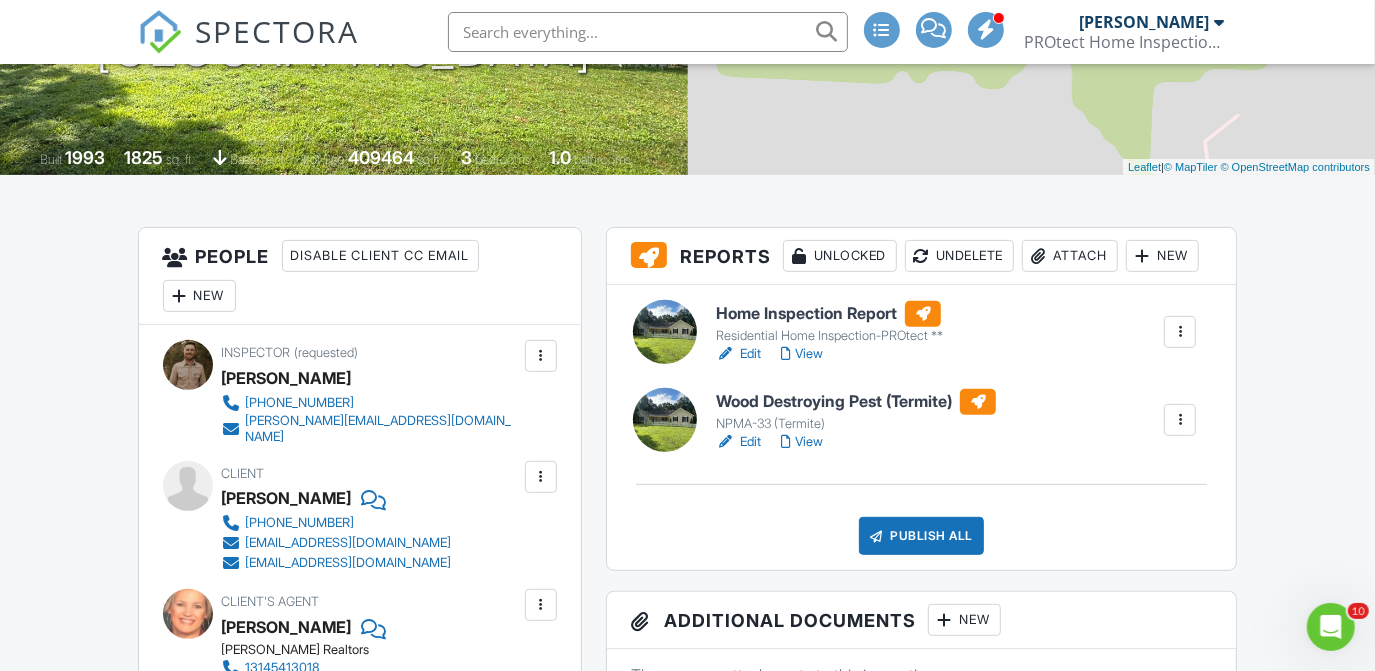 click on "View" at bounding box center [802, 442] 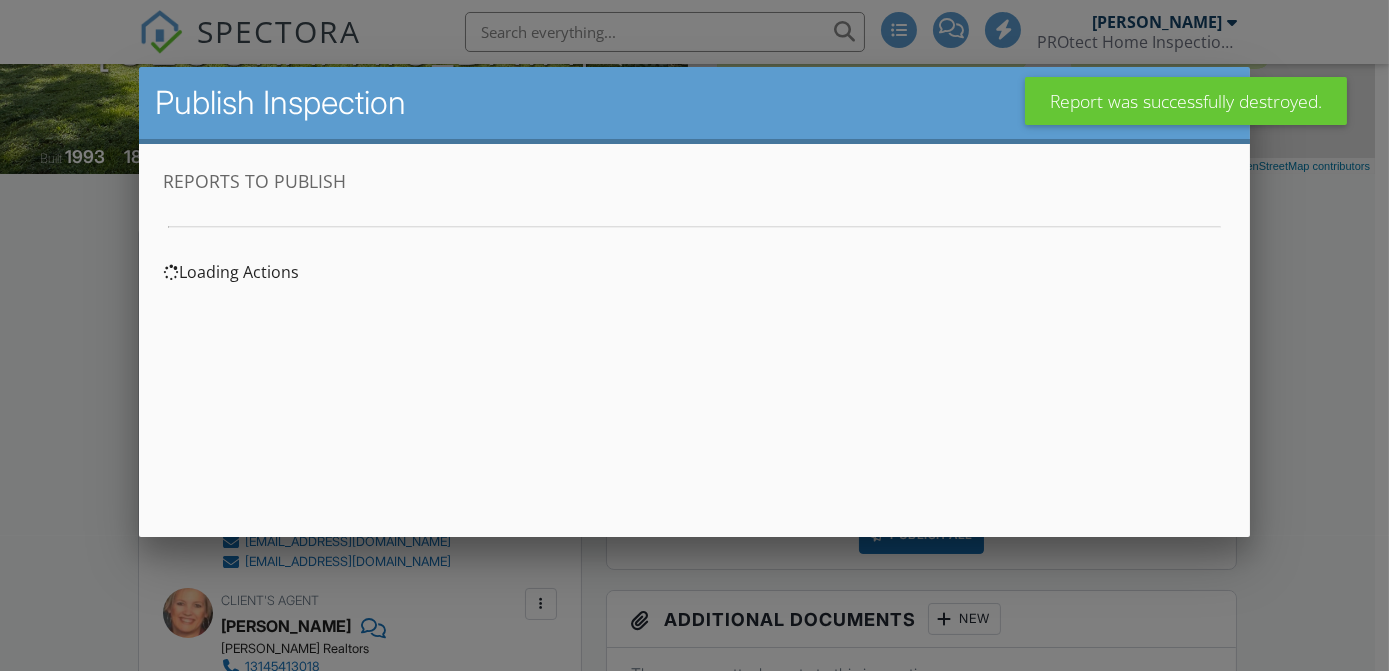 scroll, scrollTop: 0, scrollLeft: 0, axis: both 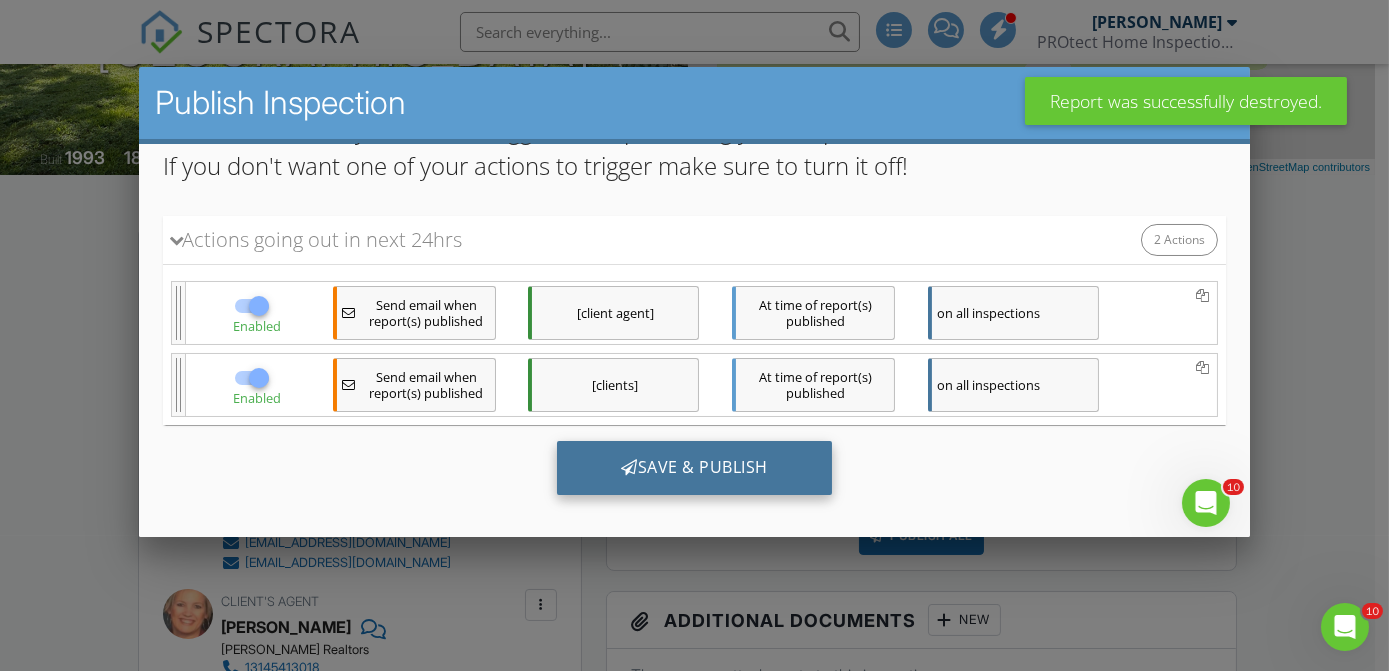 click on "Save & Publish" at bounding box center [693, 468] 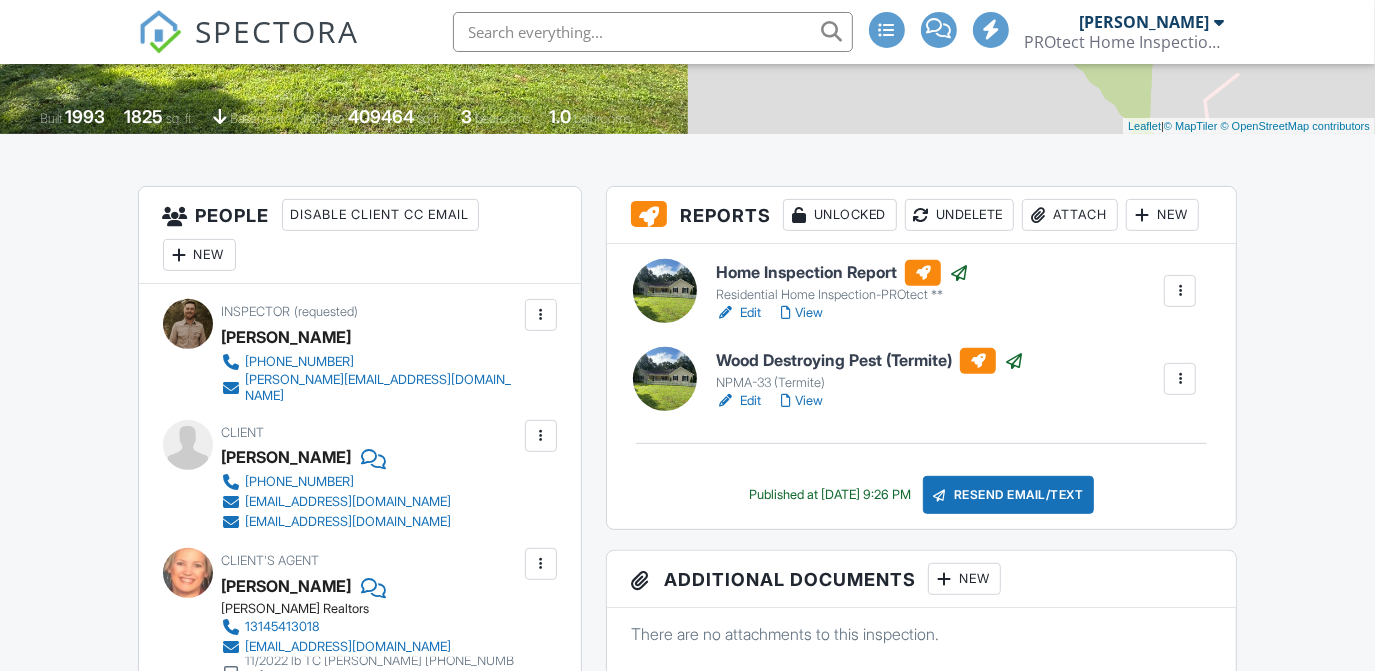 scroll, scrollTop: 400, scrollLeft: 0, axis: vertical 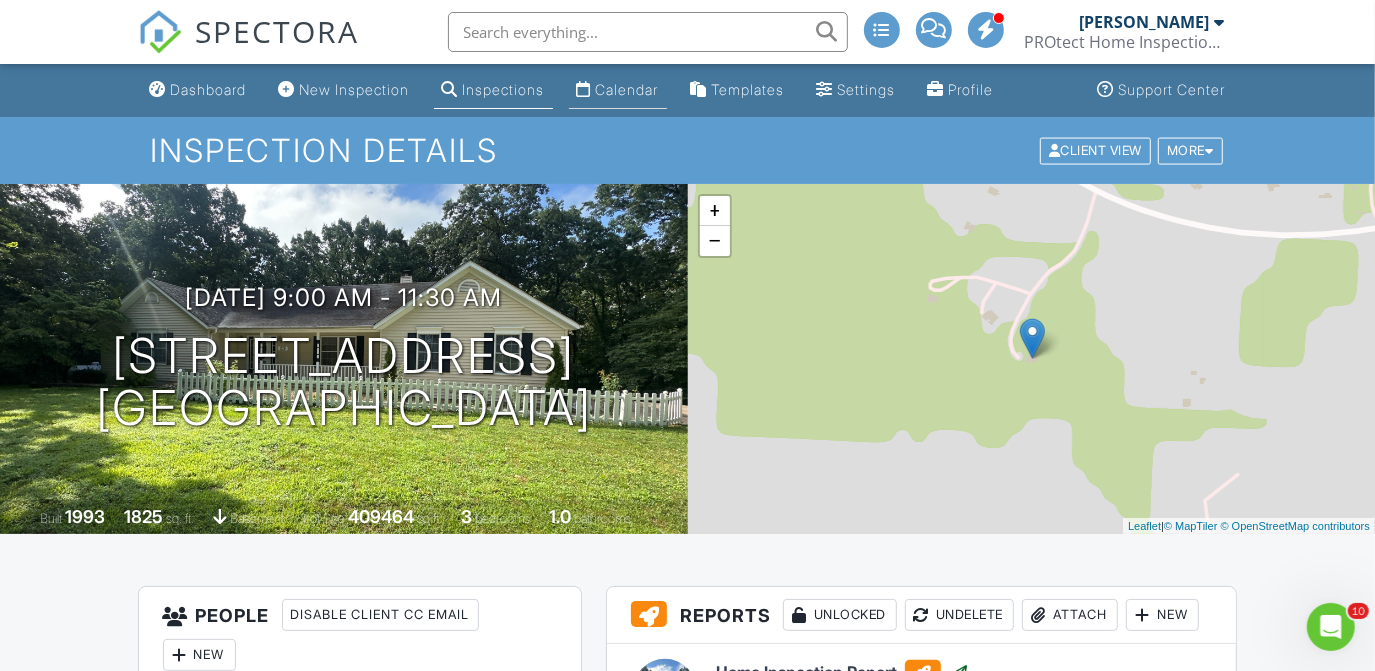 click on "Calendar" at bounding box center [627, 89] 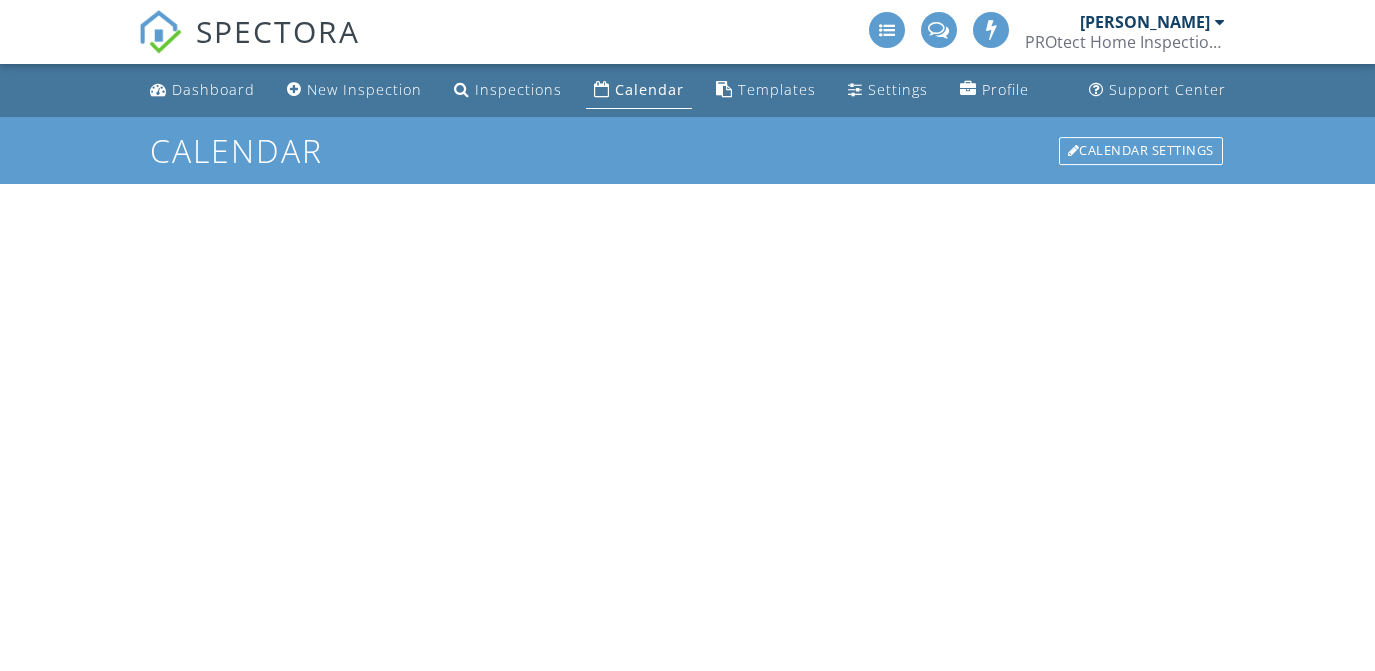 scroll, scrollTop: 0, scrollLeft: 0, axis: both 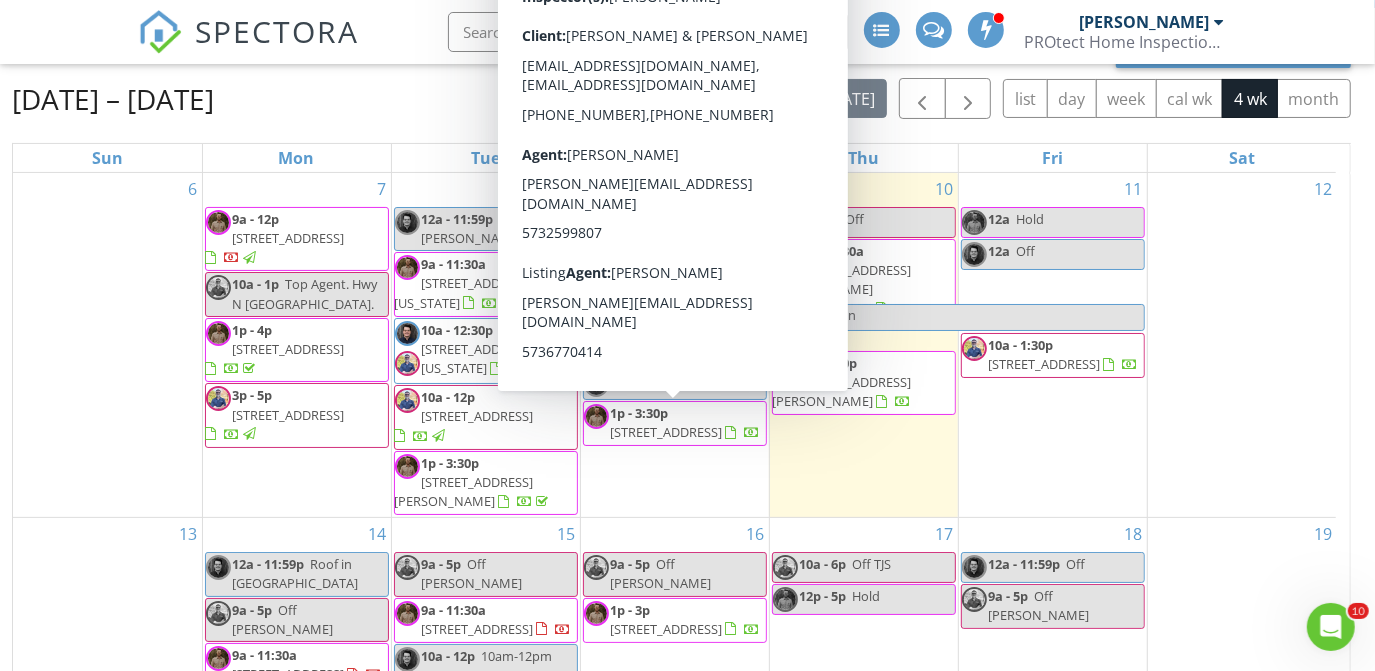 click on "[STREET_ADDRESS]" at bounding box center (667, 432) 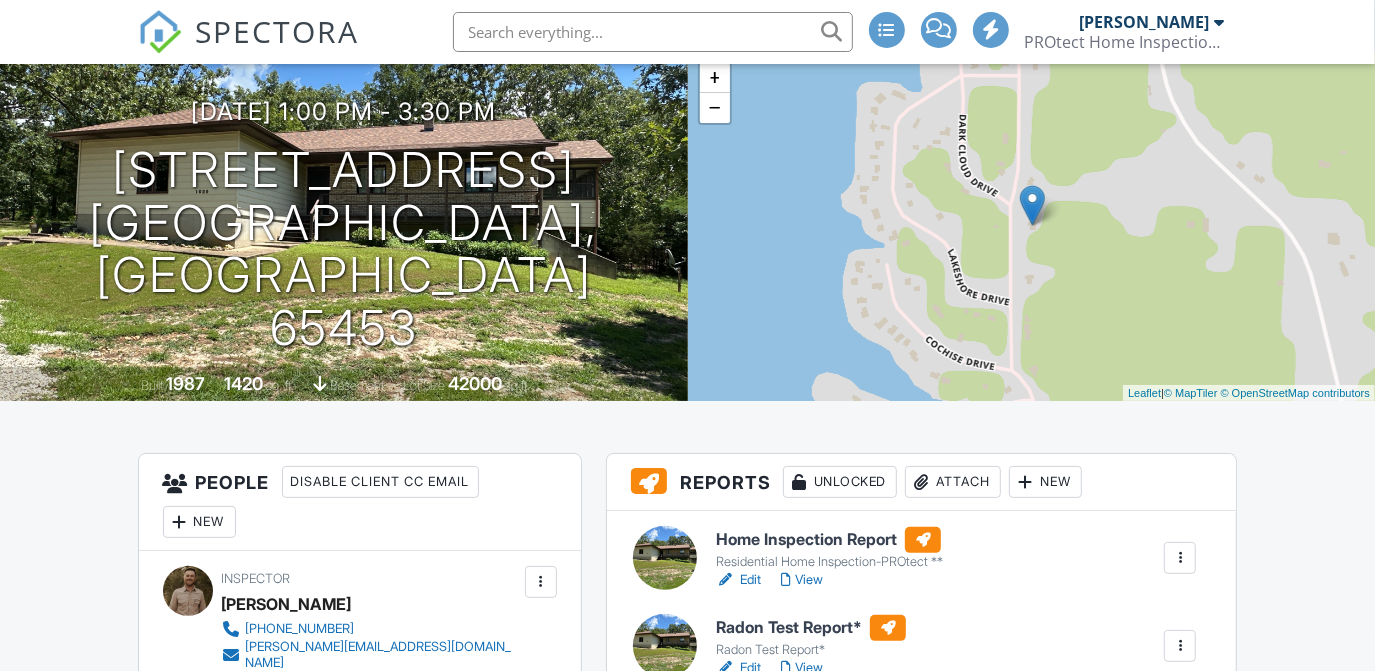 scroll, scrollTop: 312, scrollLeft: 0, axis: vertical 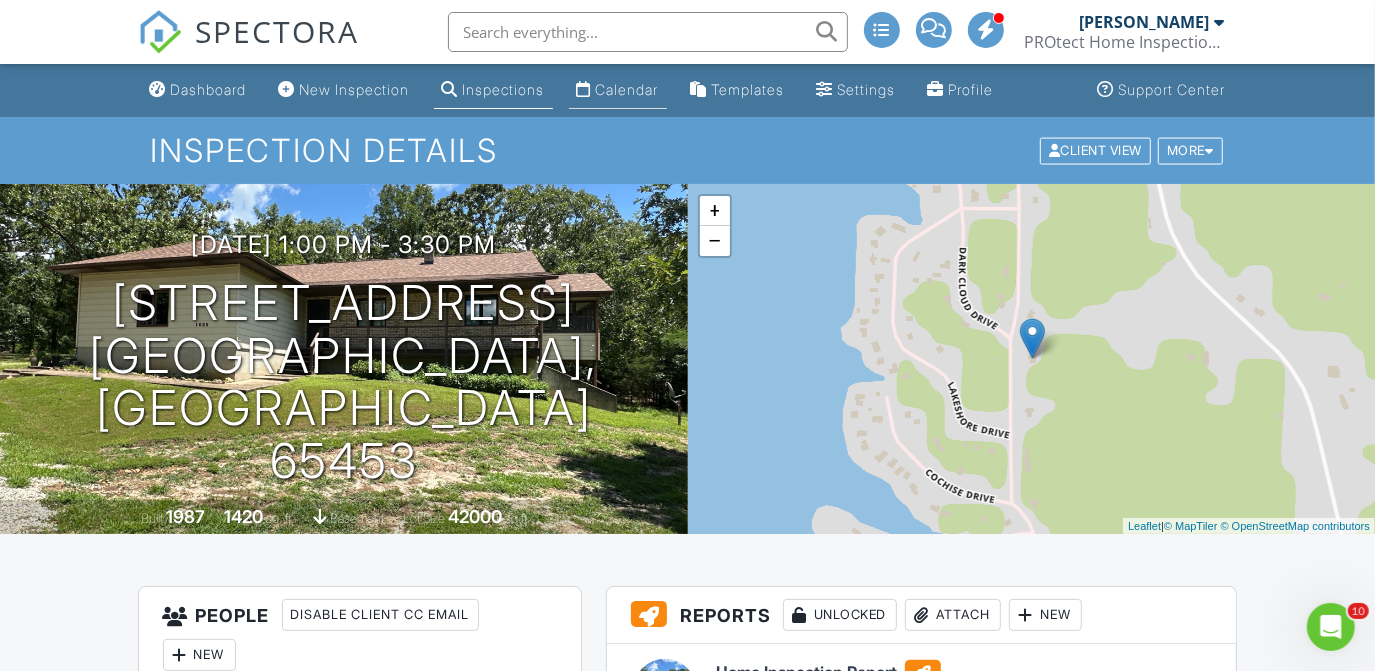 click on "Calendar" at bounding box center (627, 89) 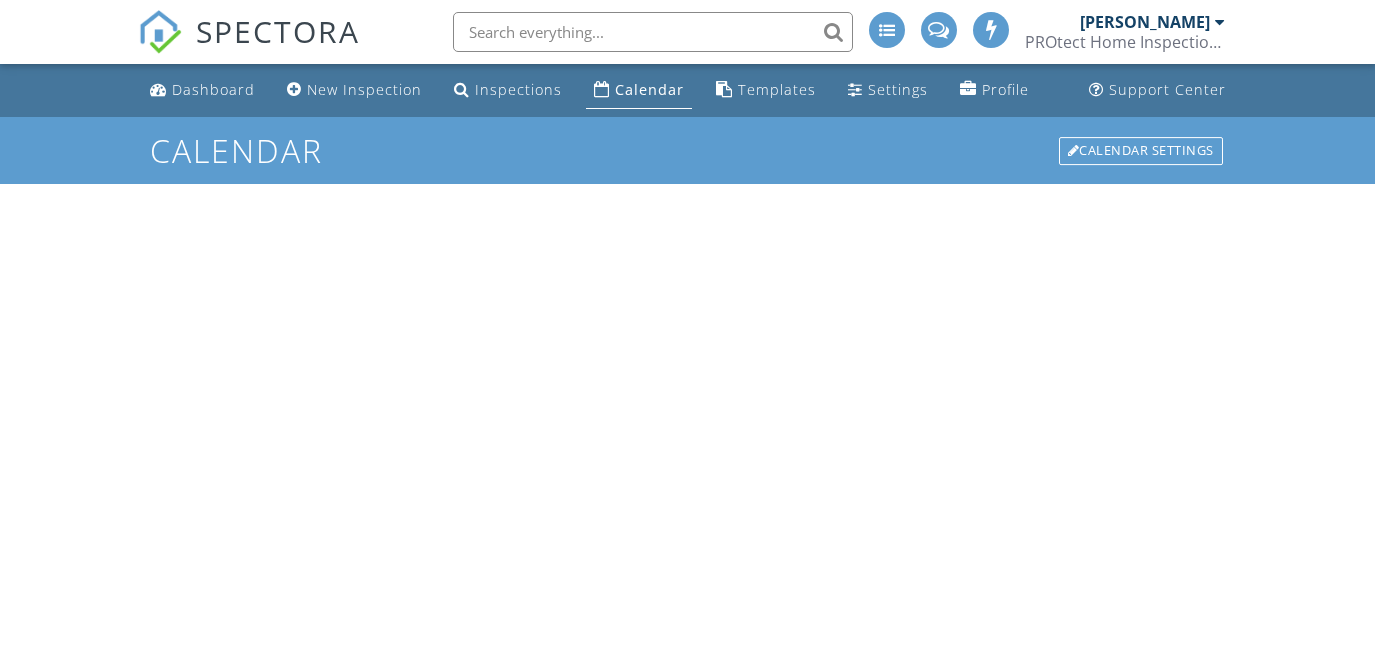 scroll, scrollTop: 0, scrollLeft: 0, axis: both 